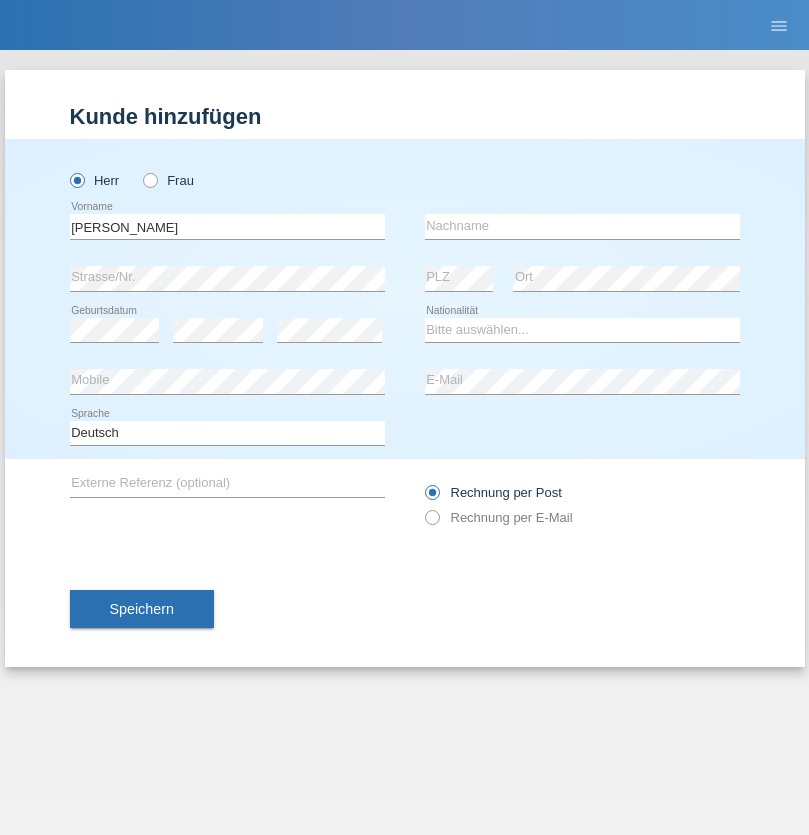 scroll, scrollTop: 0, scrollLeft: 0, axis: both 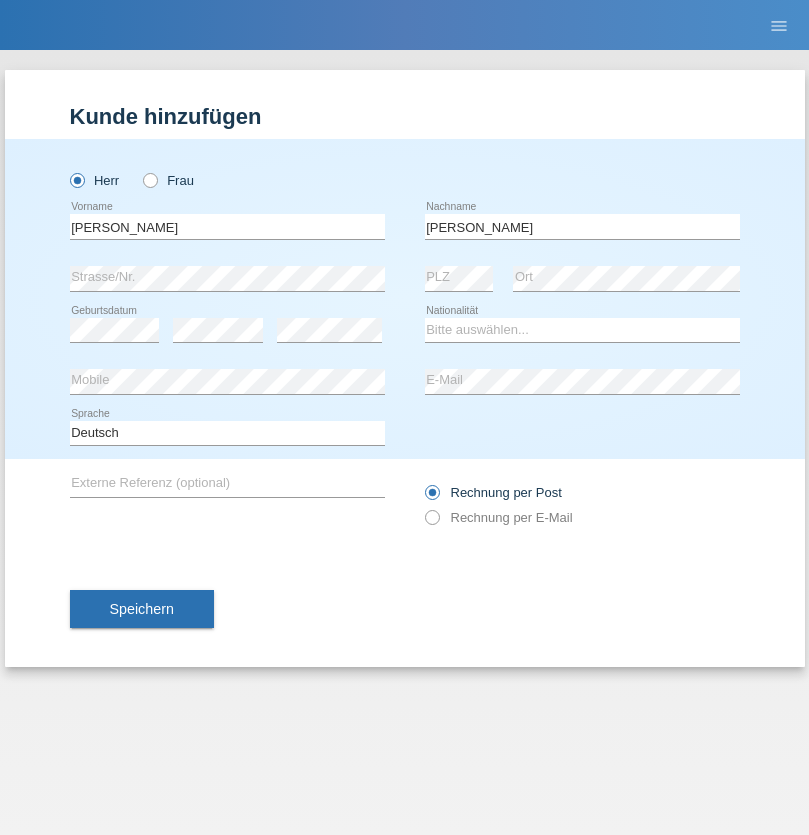 type on "[PERSON_NAME]" 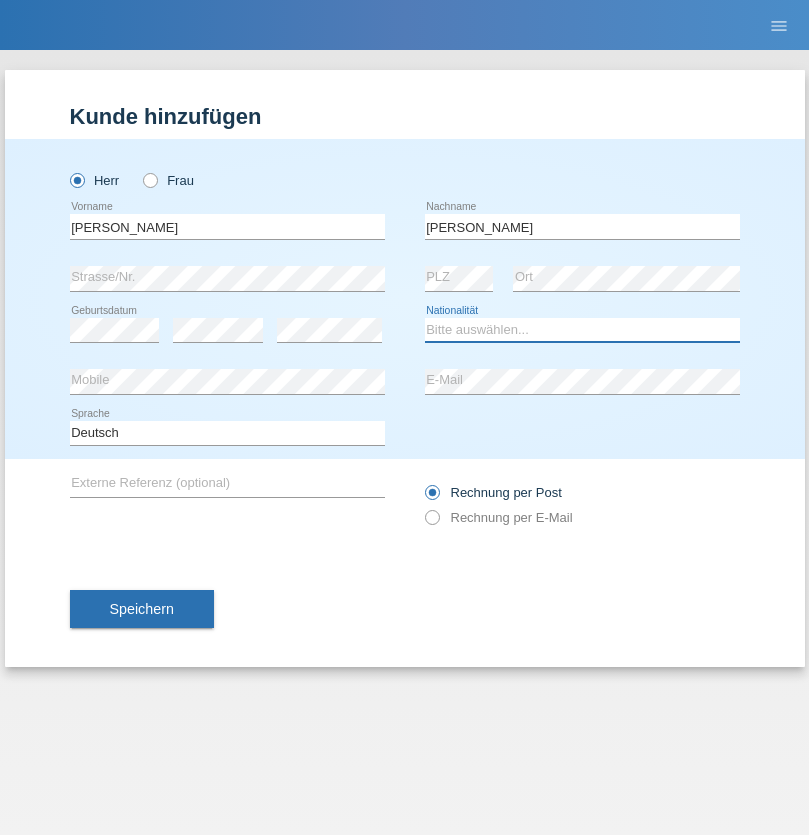 select on "CH" 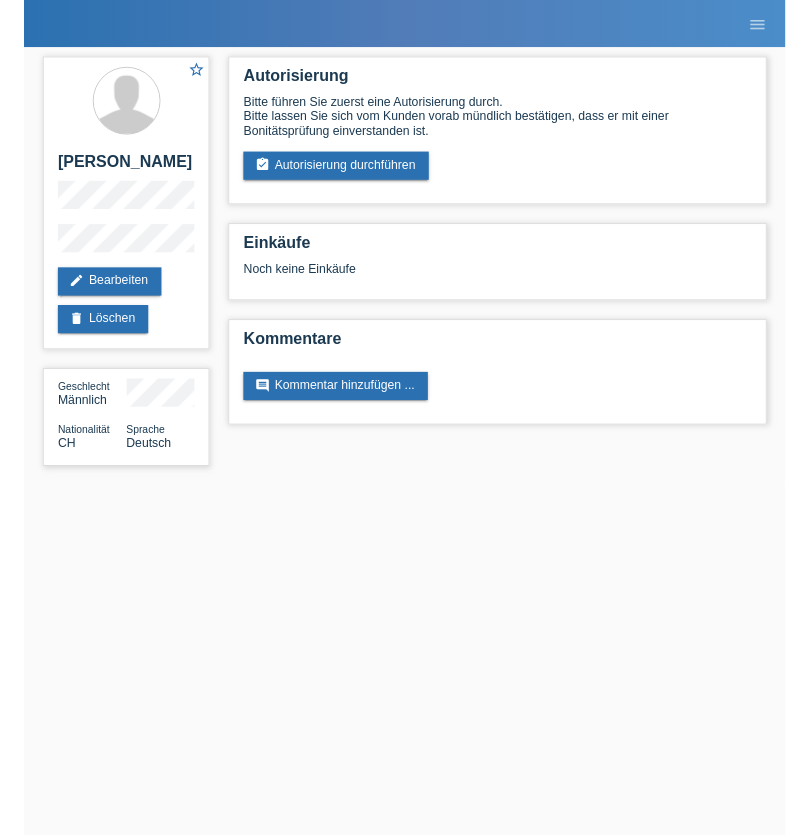 scroll, scrollTop: 0, scrollLeft: 0, axis: both 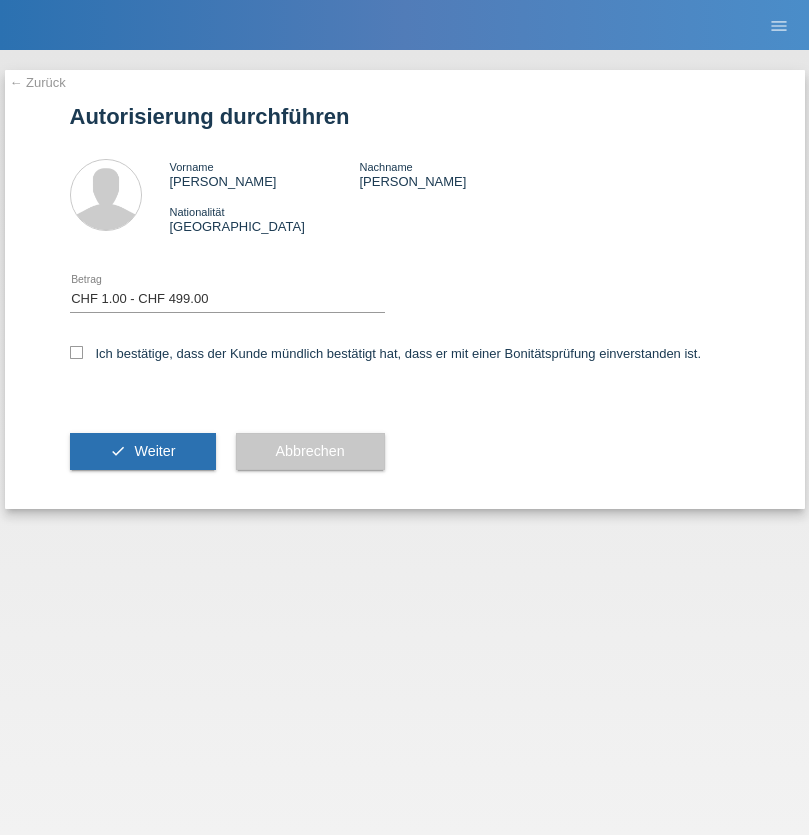 select on "1" 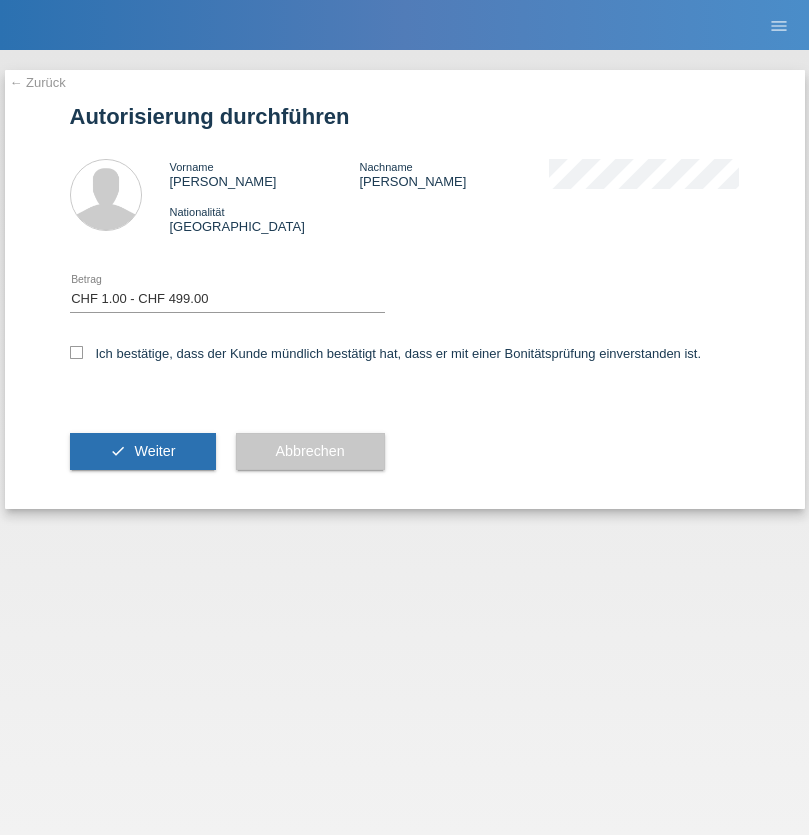 scroll, scrollTop: 0, scrollLeft: 0, axis: both 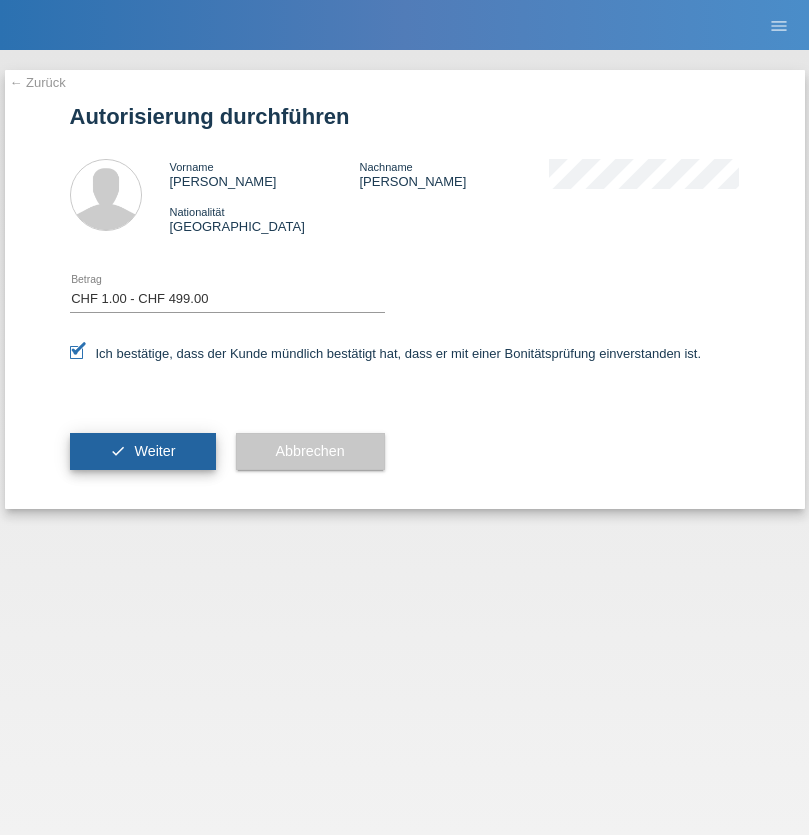 click on "Weiter" at bounding box center [154, 451] 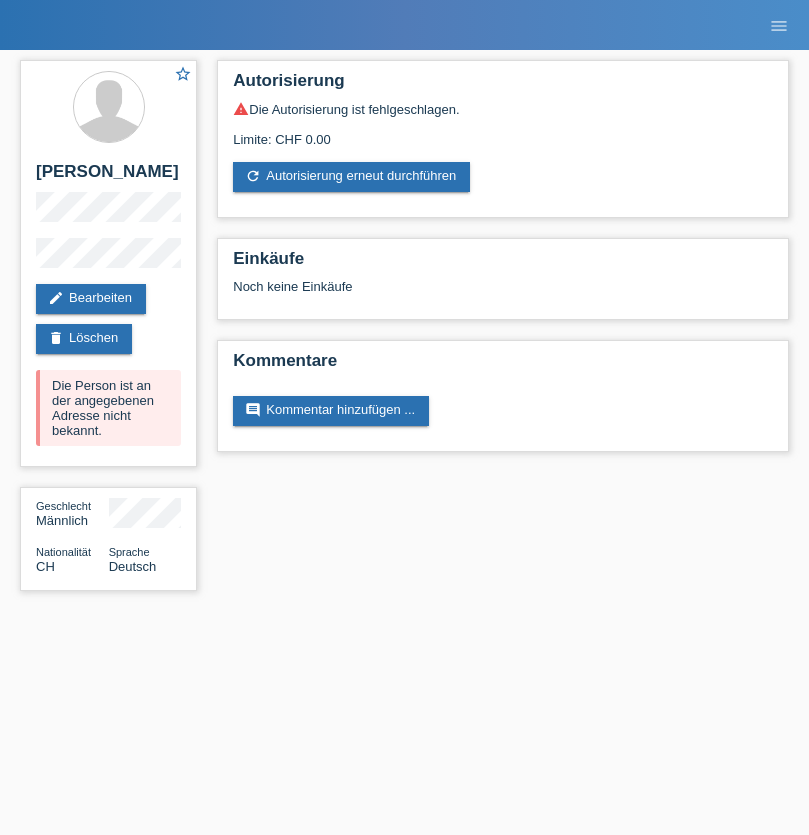 scroll, scrollTop: 0, scrollLeft: 0, axis: both 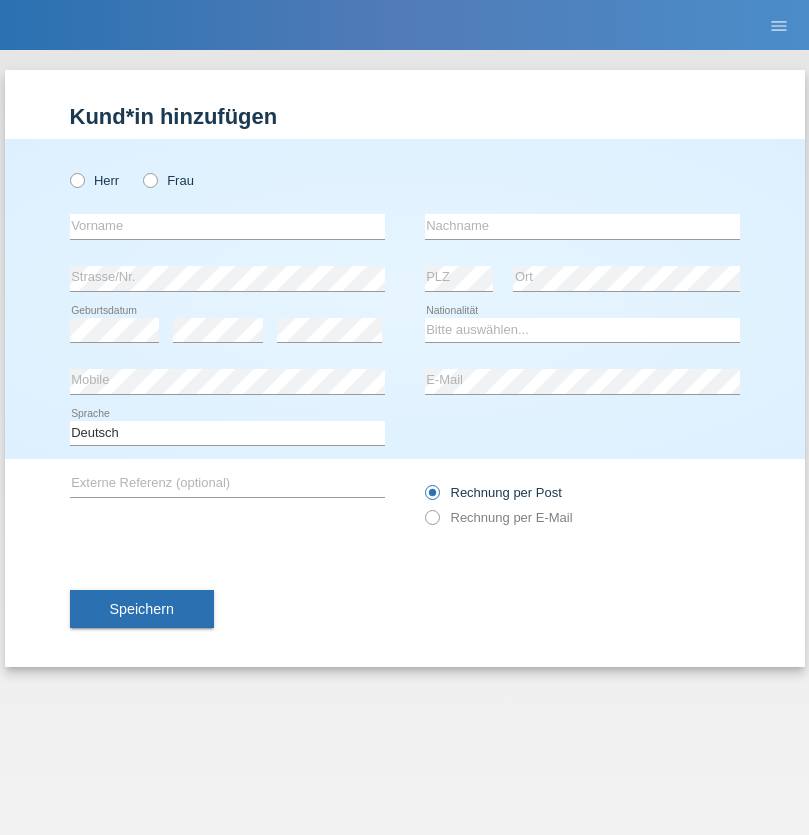 radio on "true" 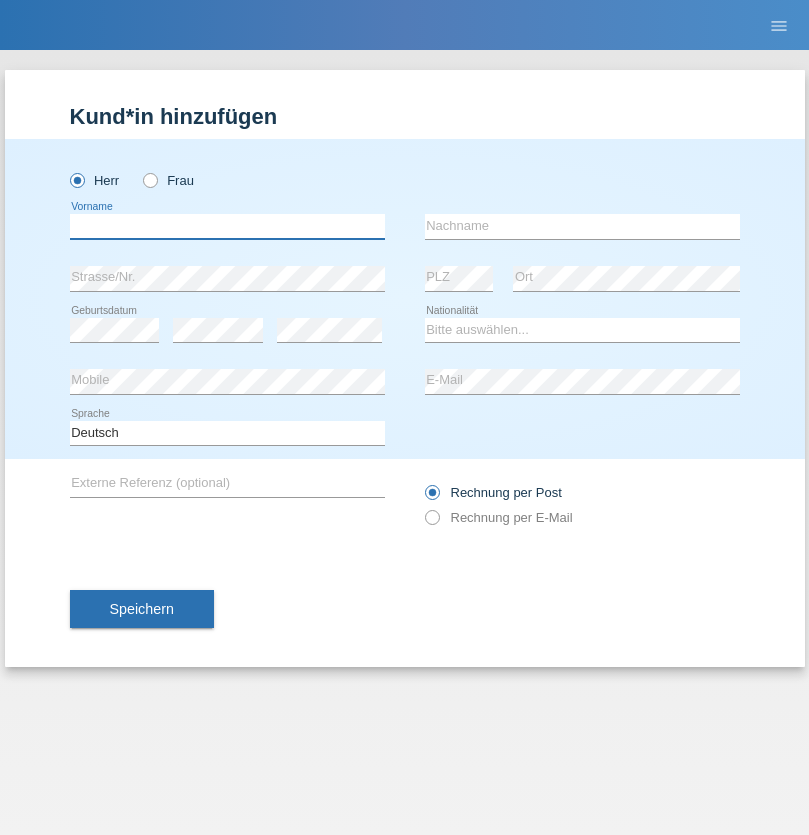 click at bounding box center [227, 226] 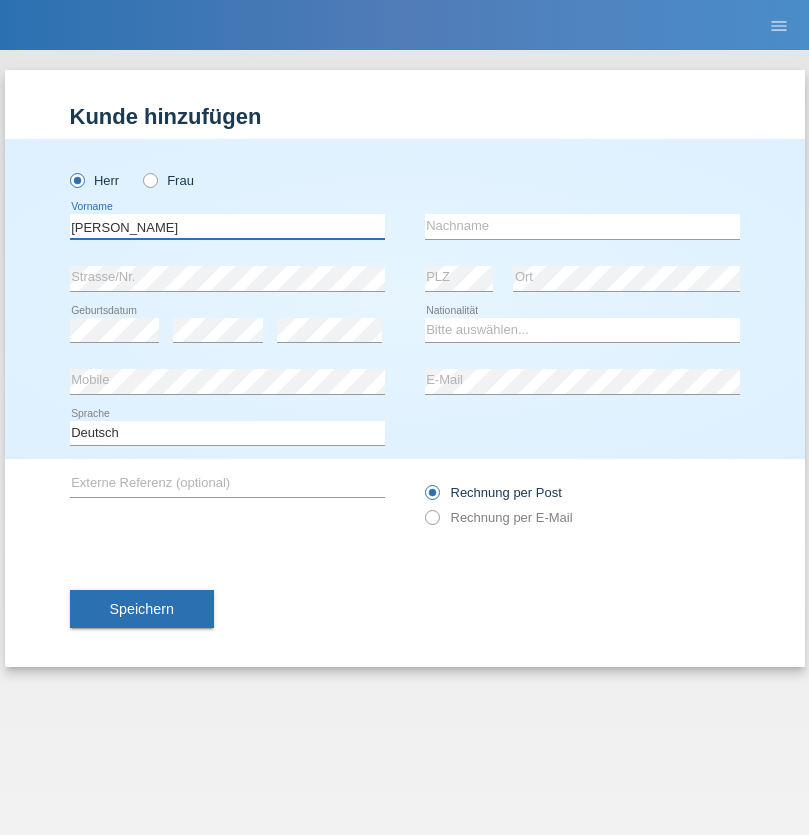 type on "[PERSON_NAME]" 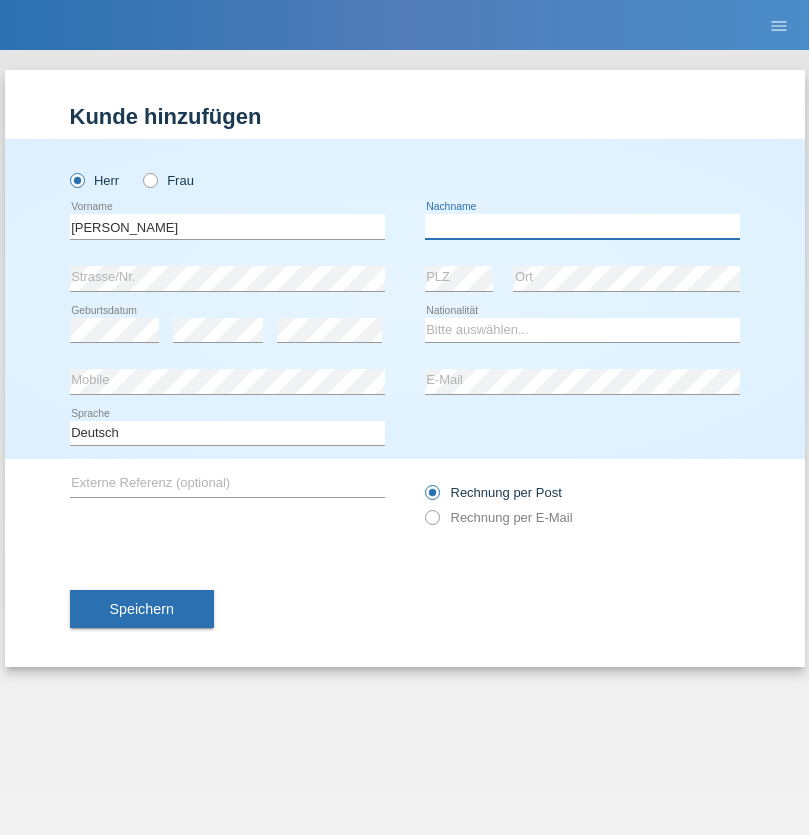 click at bounding box center [582, 226] 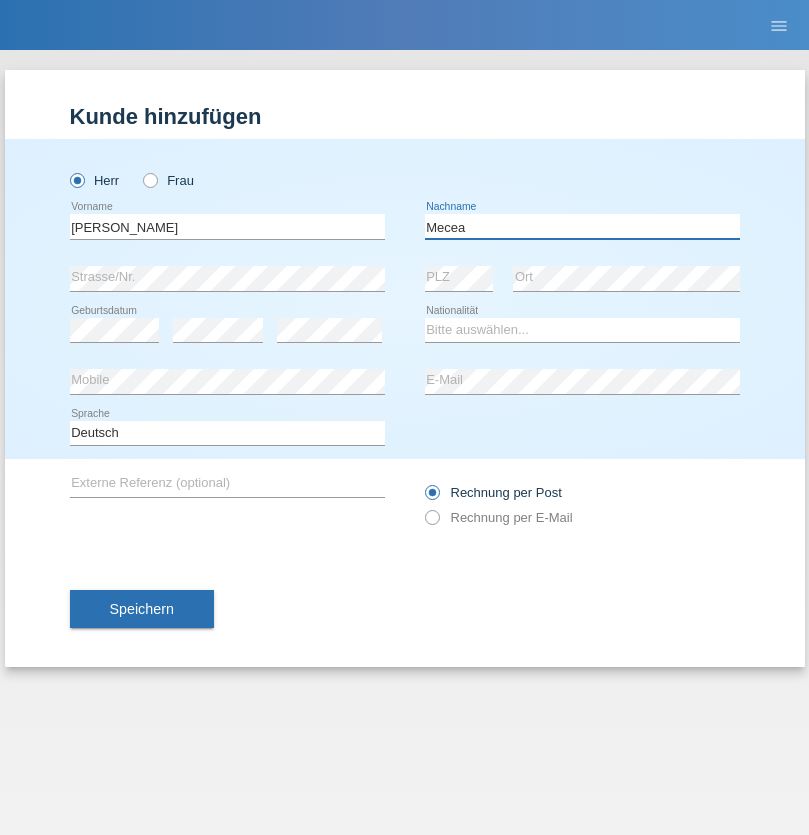 type on "Mecea" 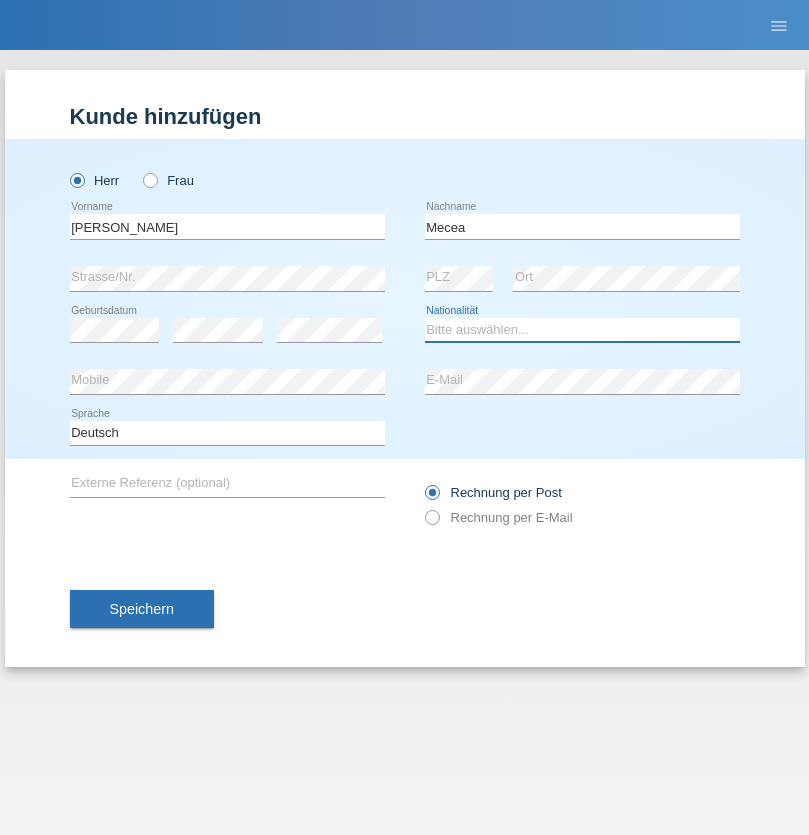 select on "OM" 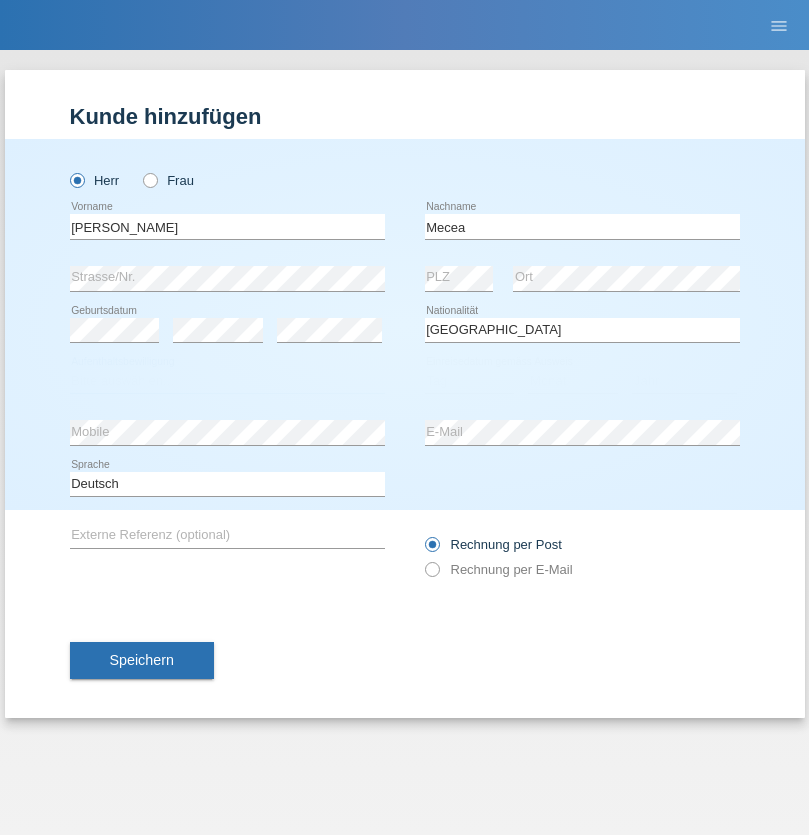 select on "C" 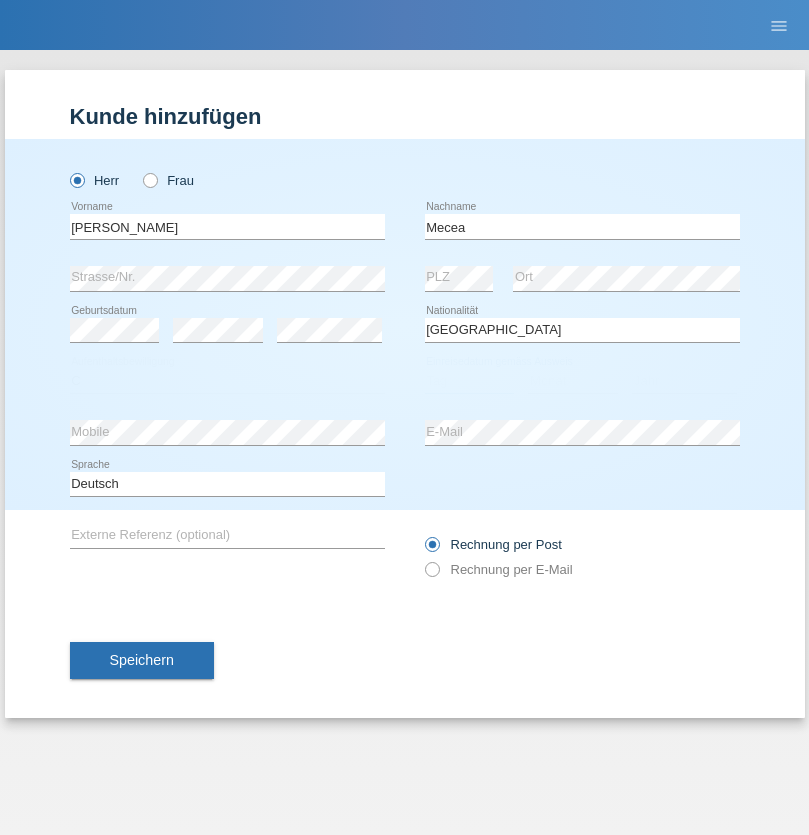 select on "06" 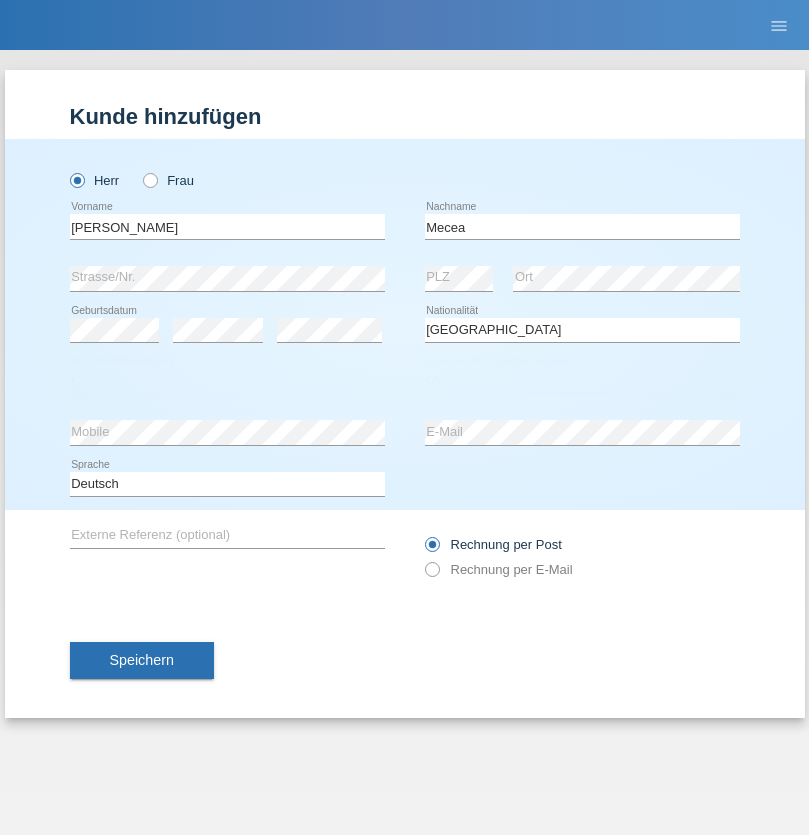 select on "07" 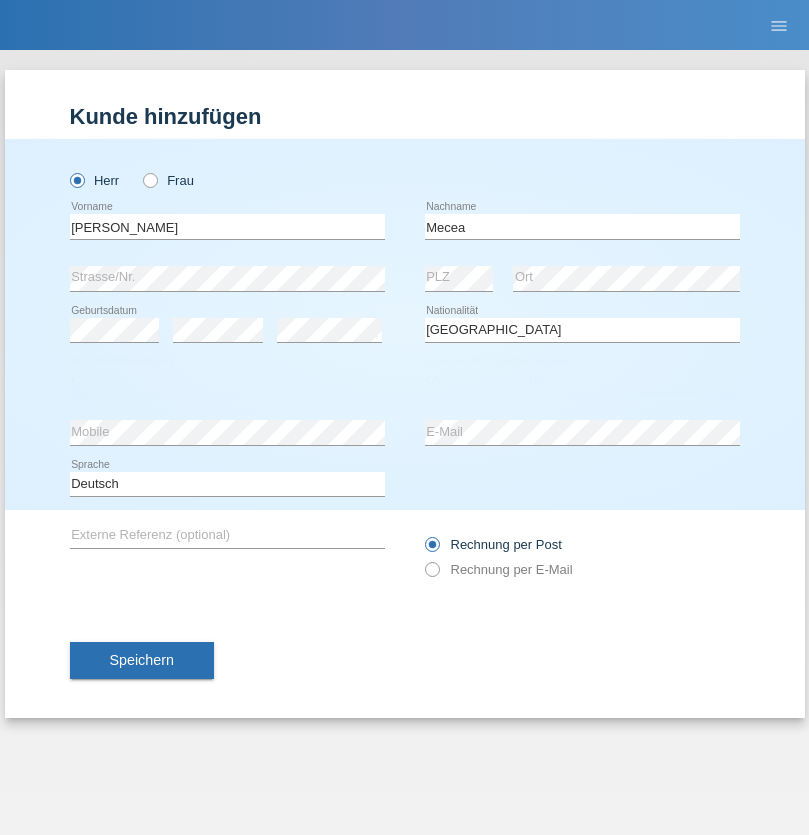 select on "2021" 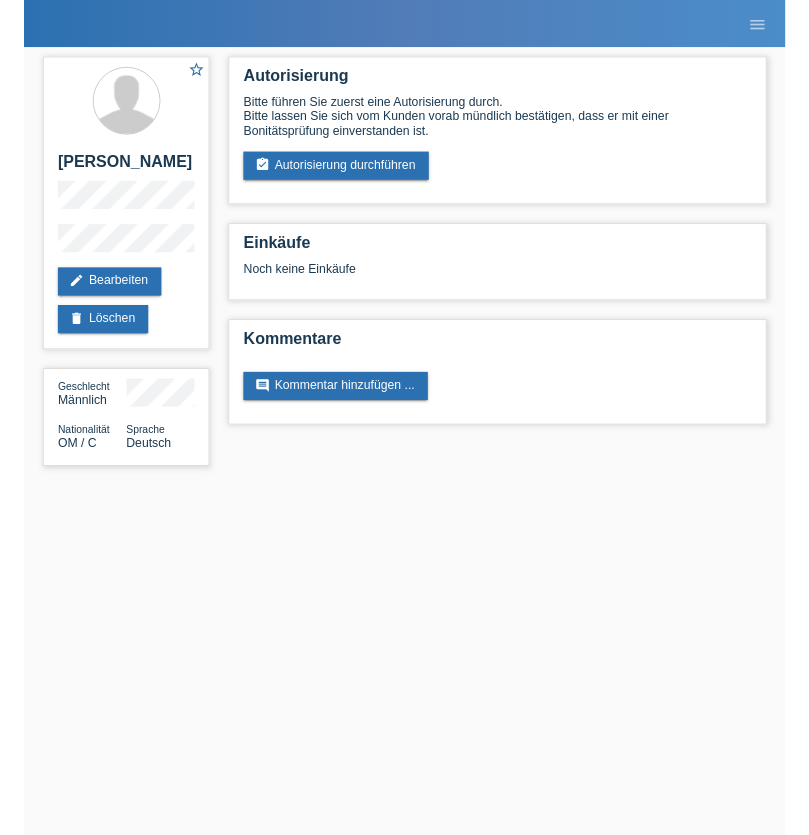 scroll, scrollTop: 0, scrollLeft: 0, axis: both 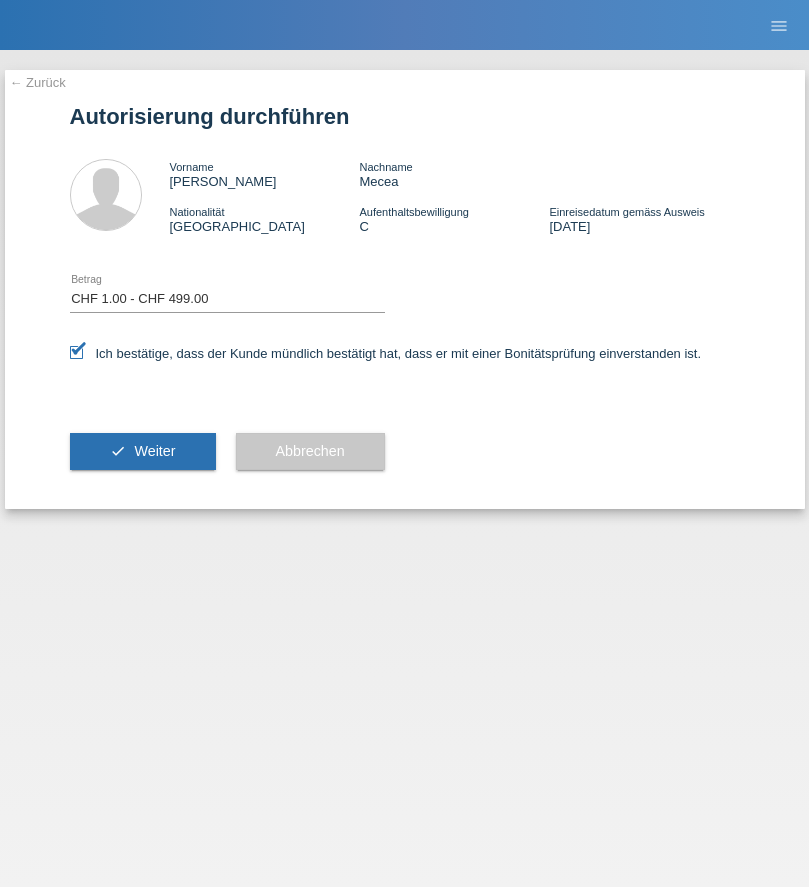 select on "1" 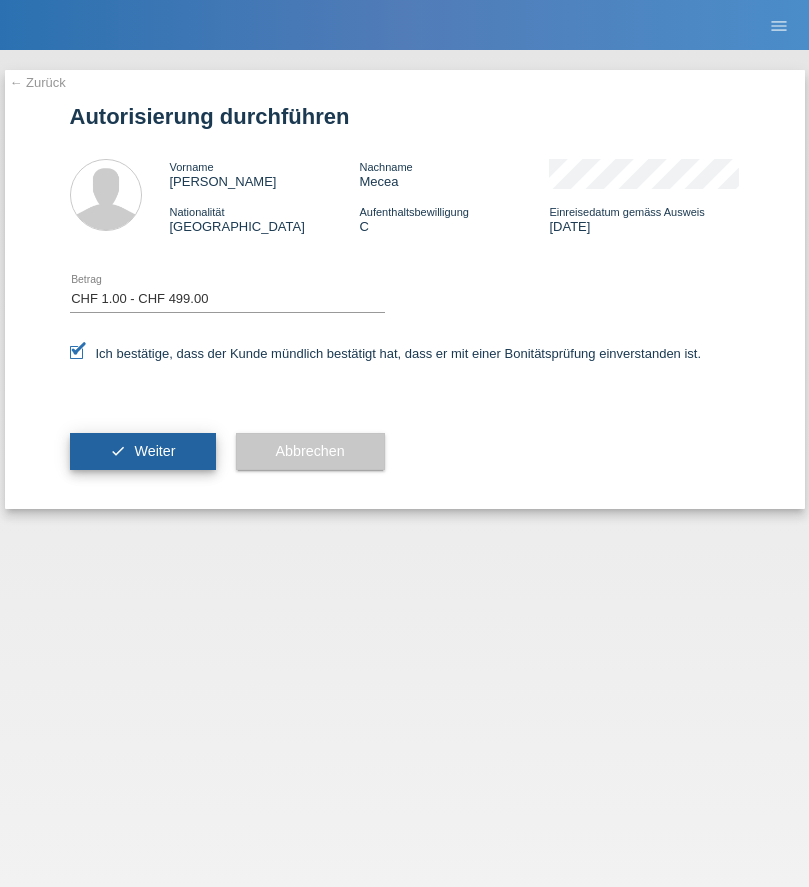 click on "Weiter" at bounding box center [154, 451] 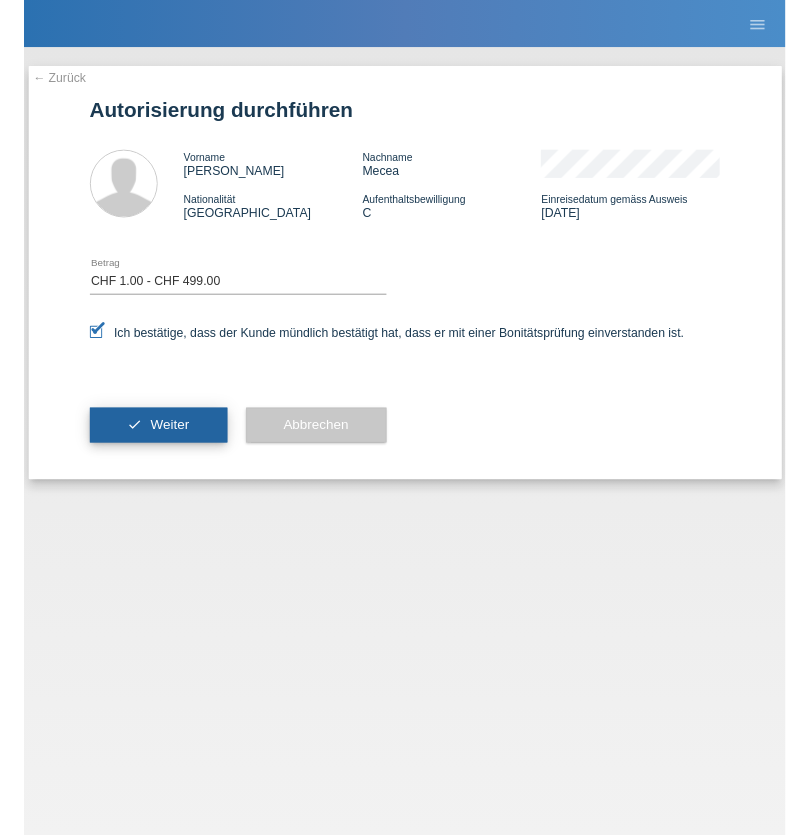 scroll, scrollTop: 0, scrollLeft: 0, axis: both 